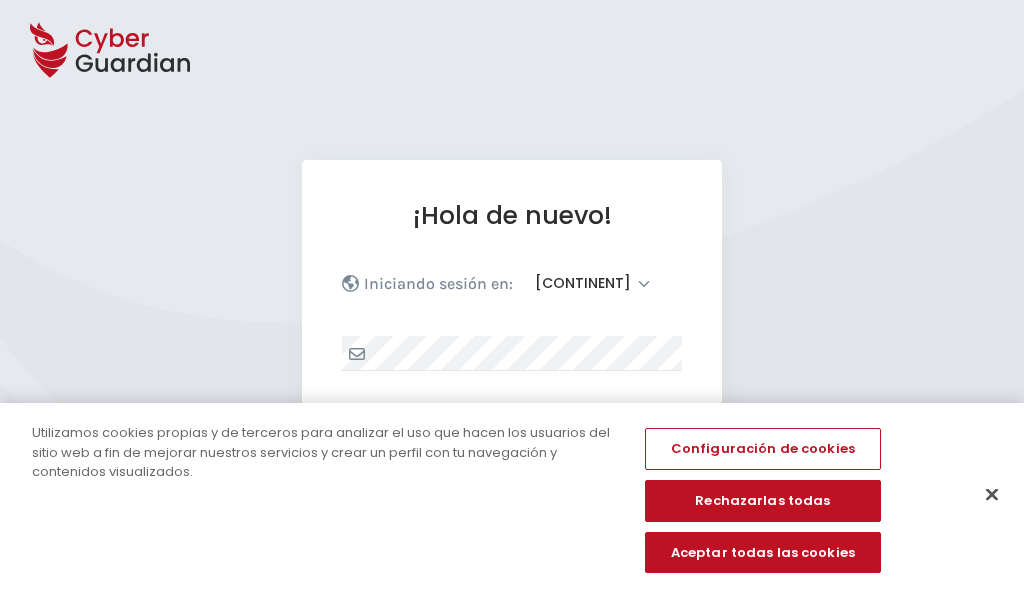 select on "[CONTINENT]" 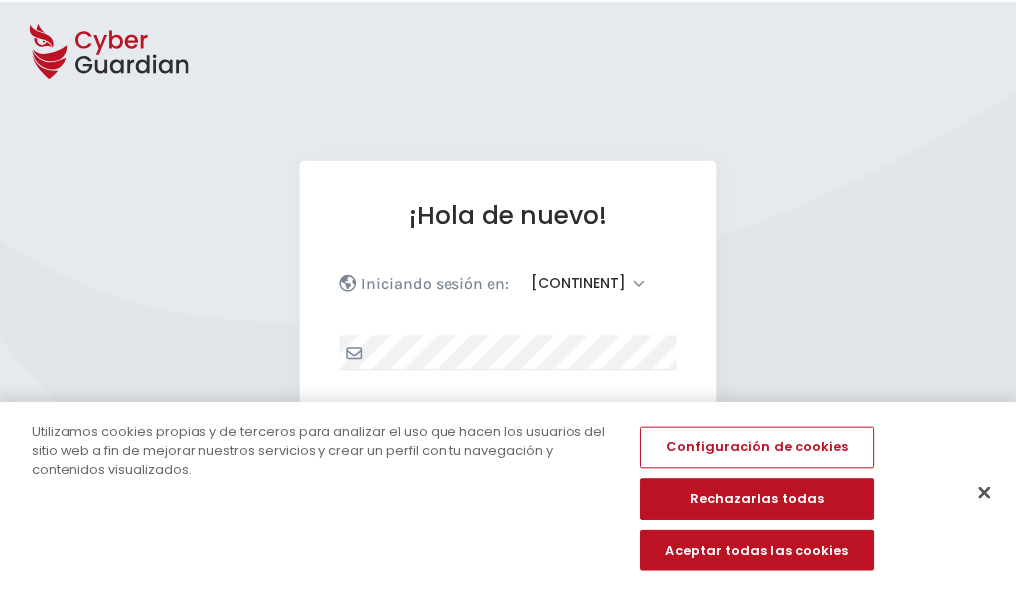 scroll, scrollTop: 0, scrollLeft: 0, axis: both 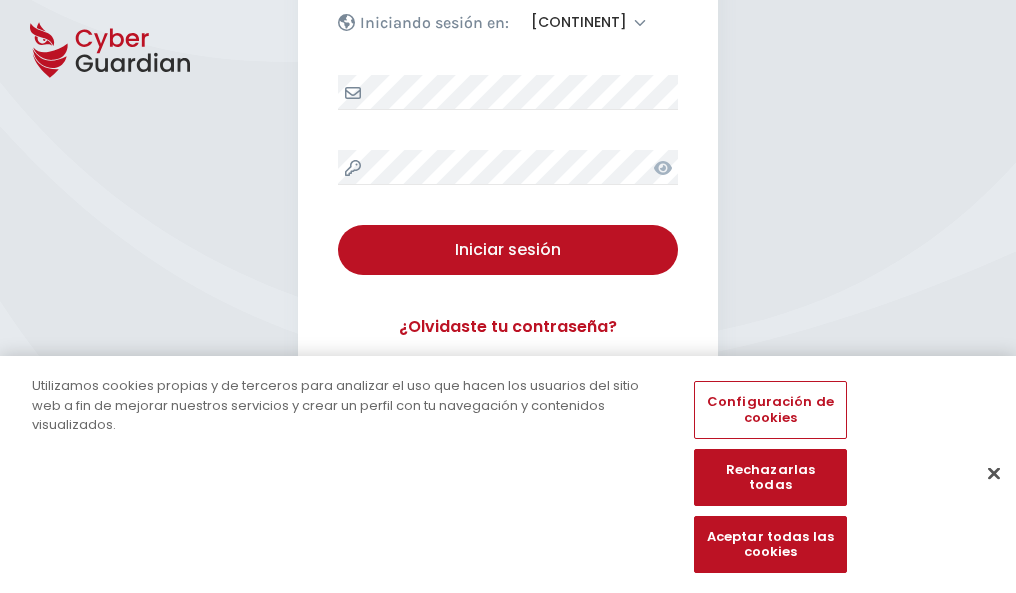 click at bounding box center [994, 473] 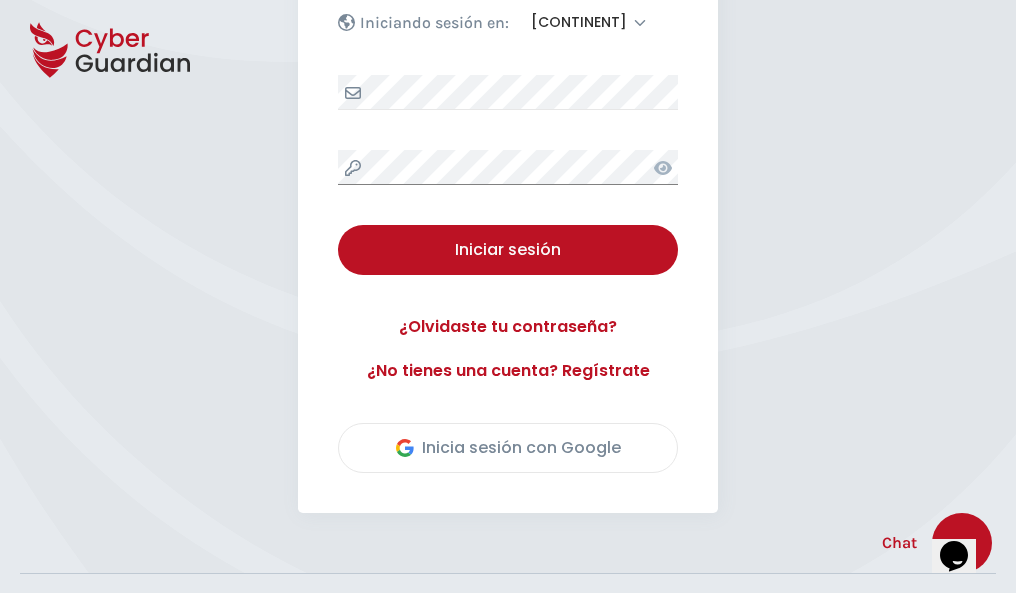 scroll, scrollTop: 454, scrollLeft: 0, axis: vertical 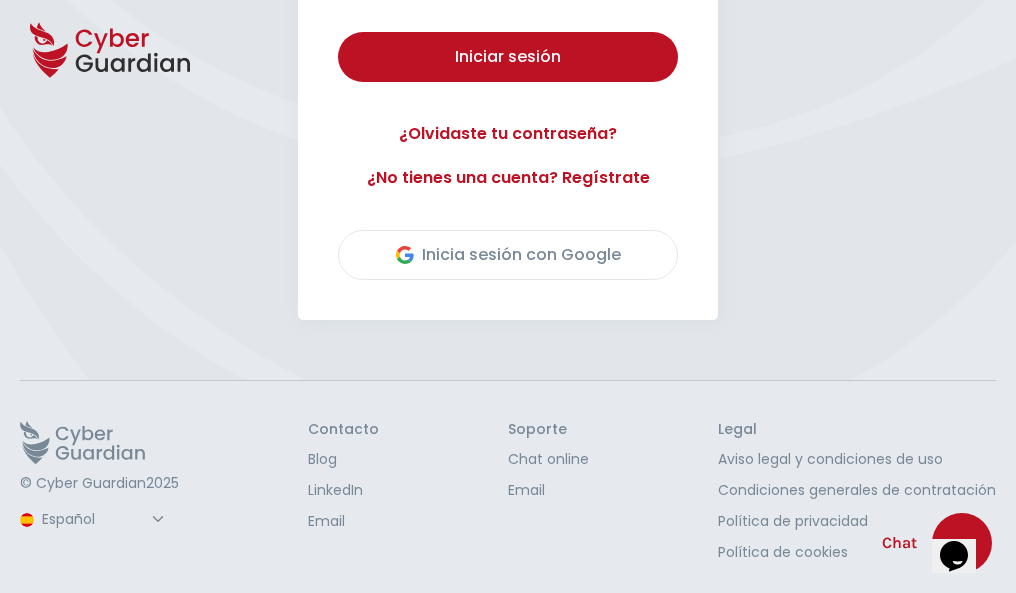 type 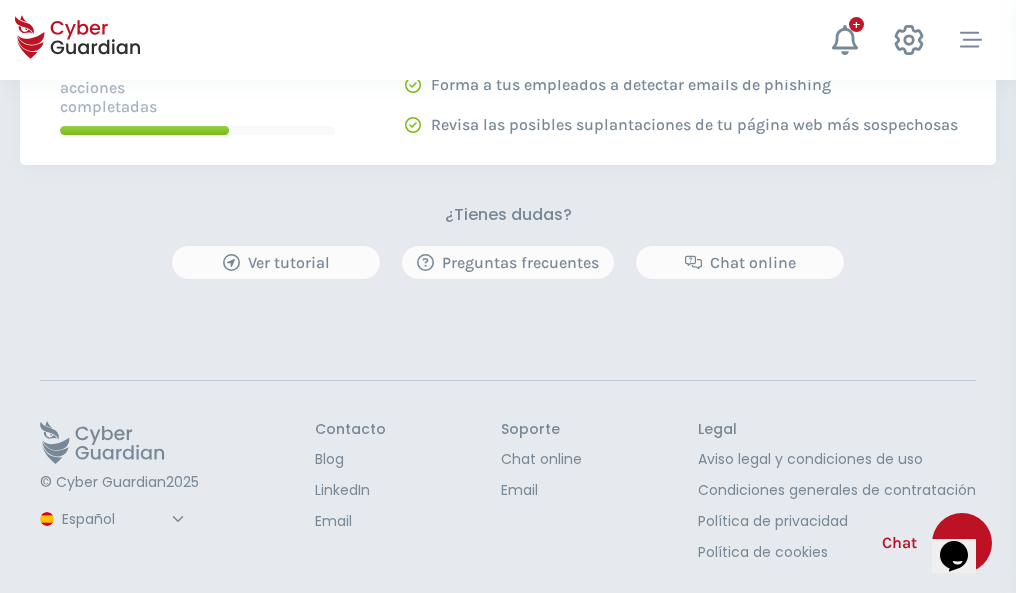 scroll, scrollTop: 0, scrollLeft: 0, axis: both 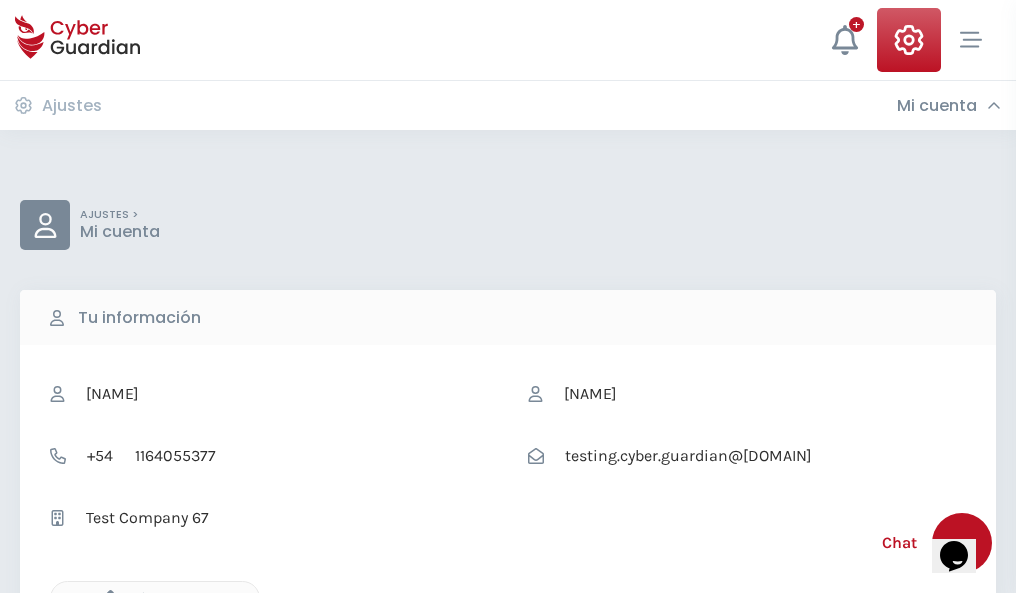click 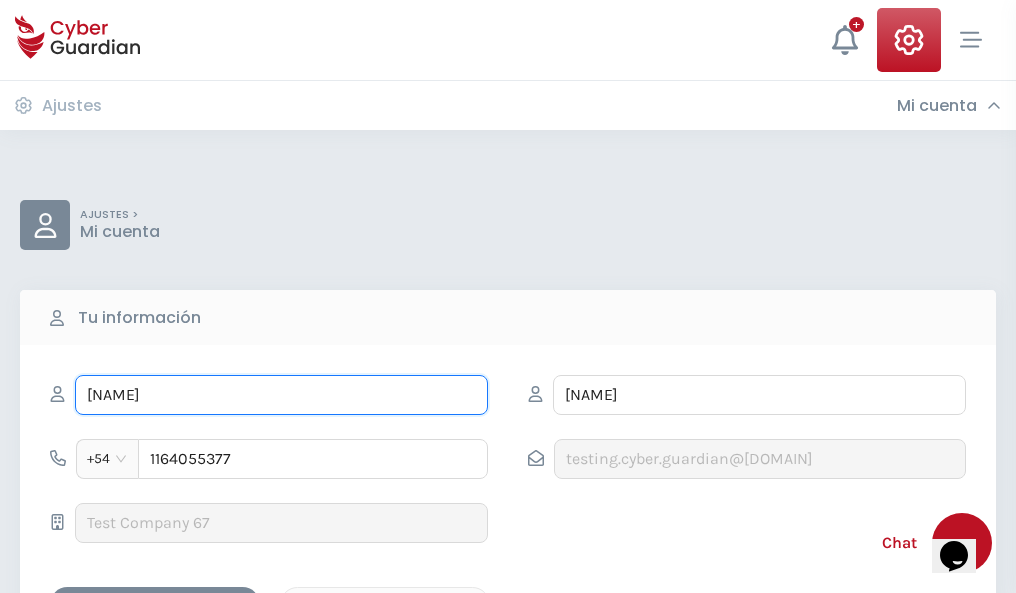 click on "ILEANA" at bounding box center [281, 395] 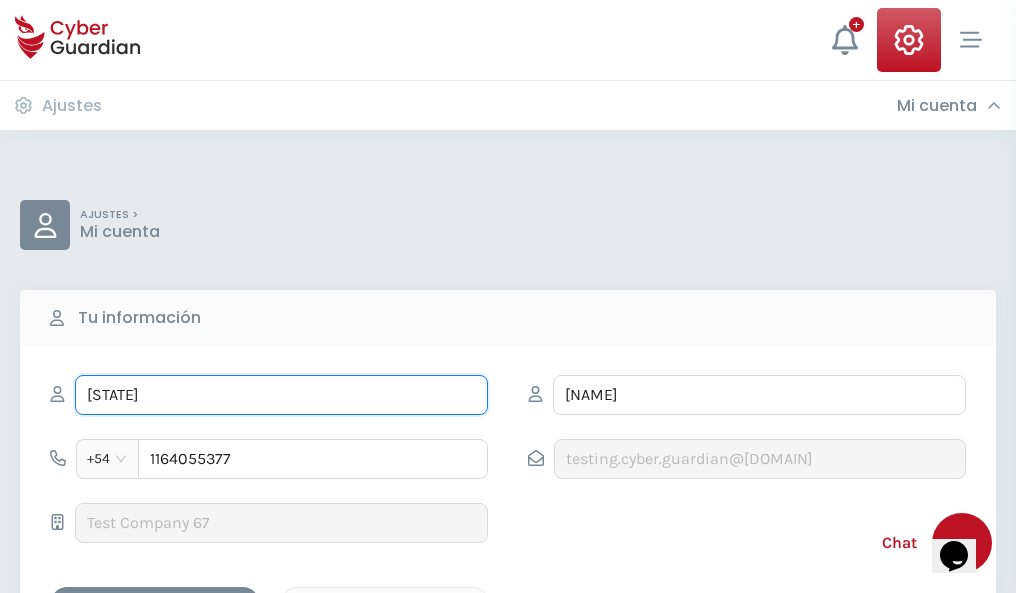type on "I" 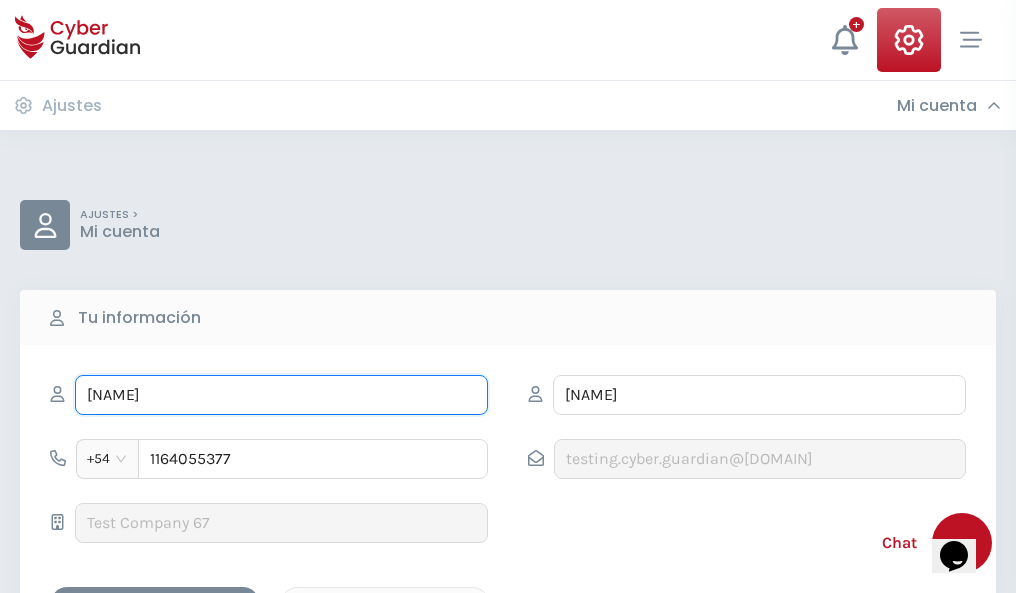 type on "Montserrat" 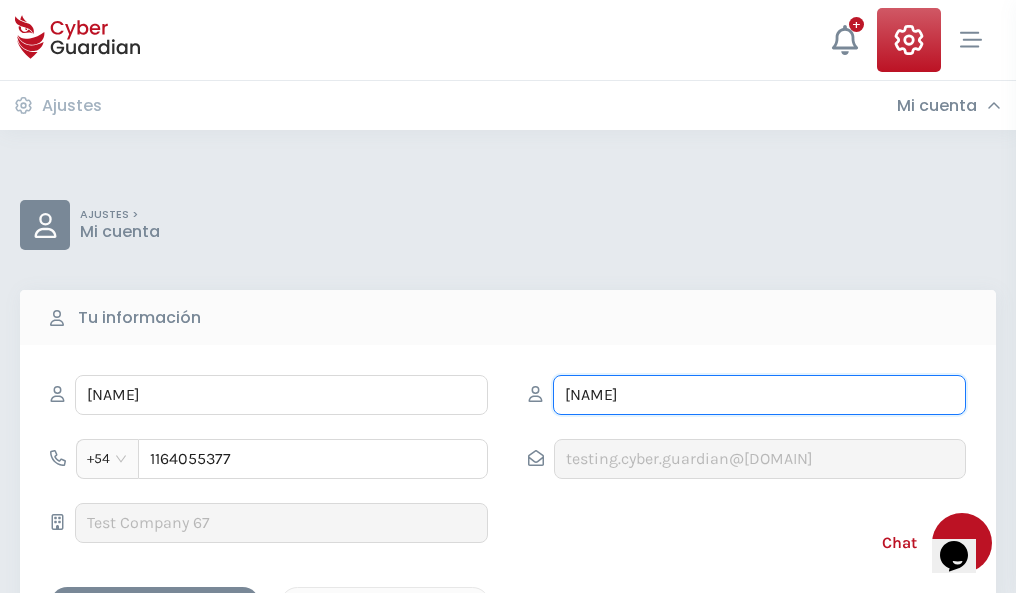 click on "CORREA" at bounding box center (759, 395) 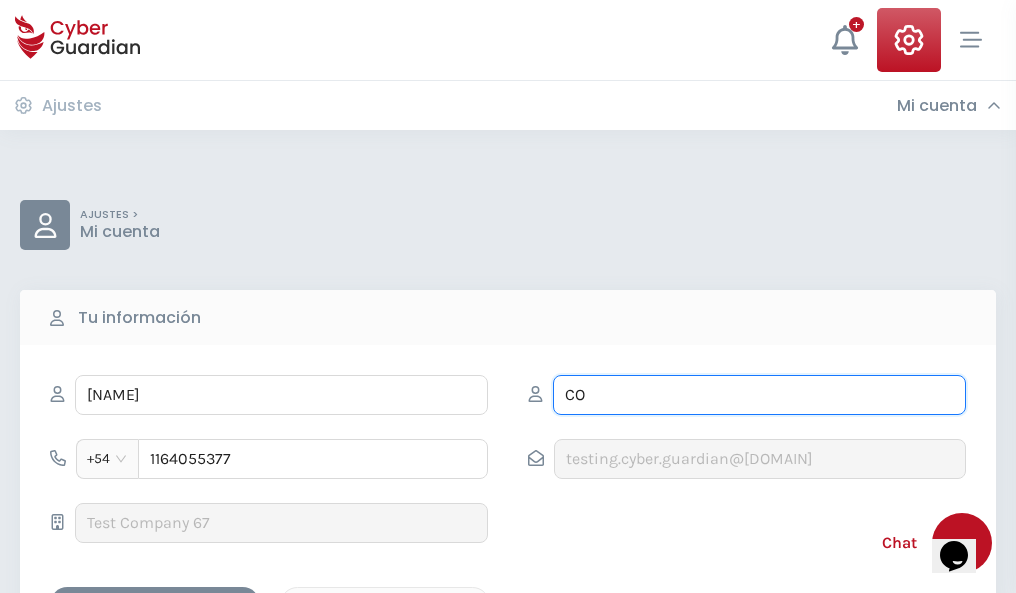 type on "C" 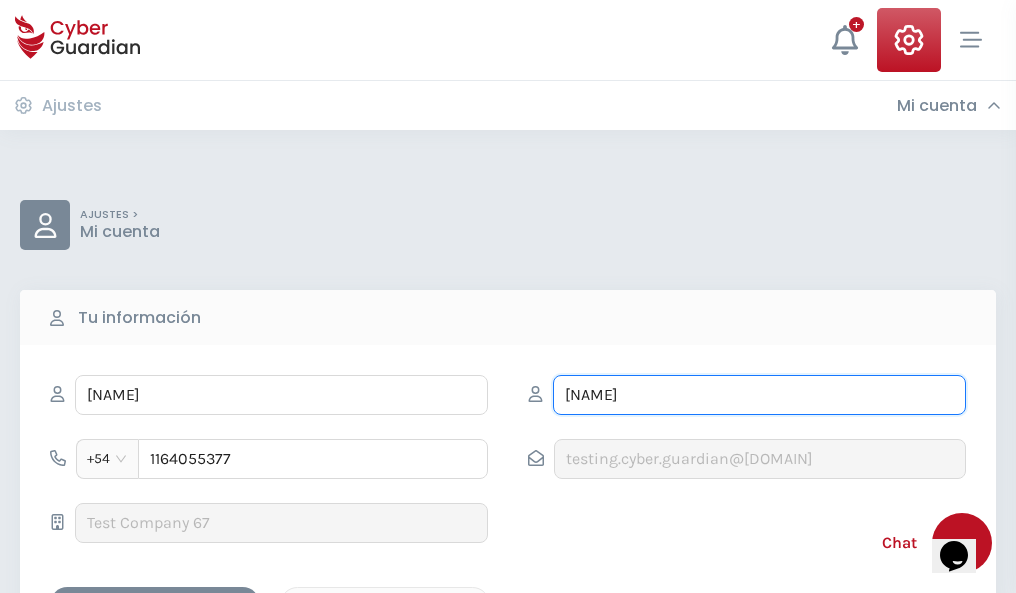 type on "Escribano" 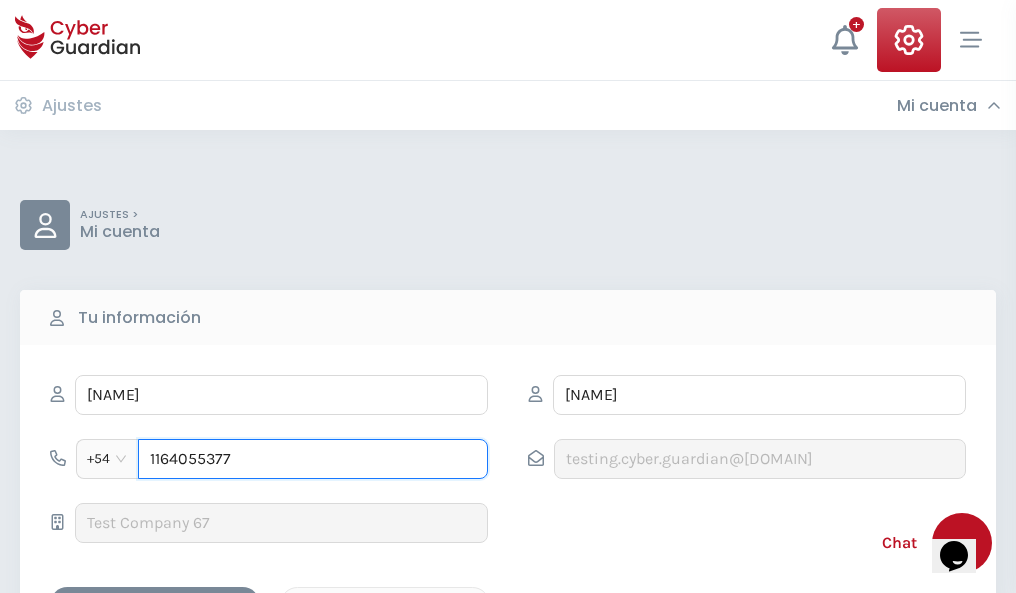 click on "1164055377" at bounding box center [313, 459] 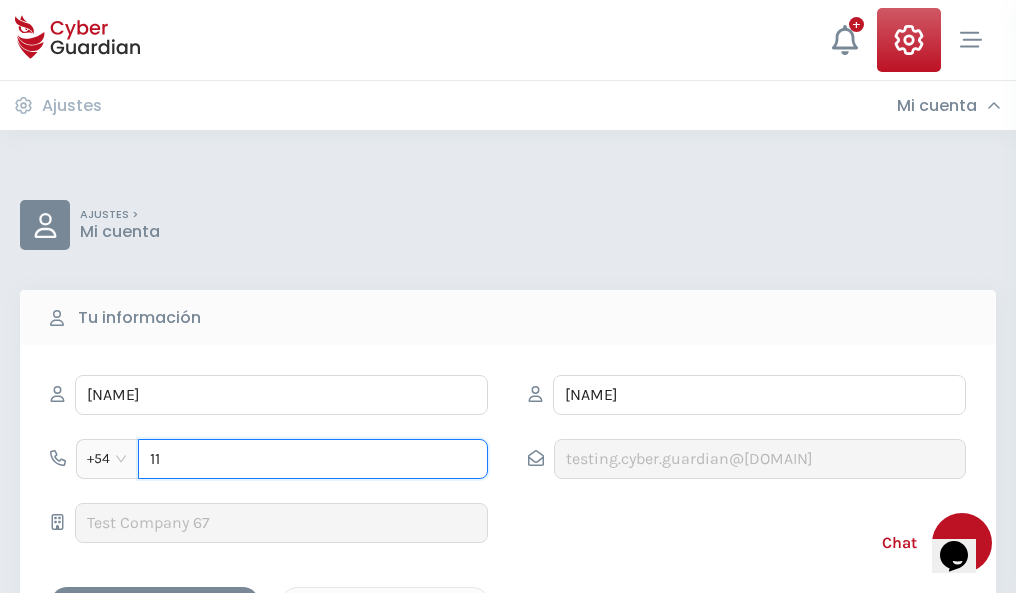 type on "1" 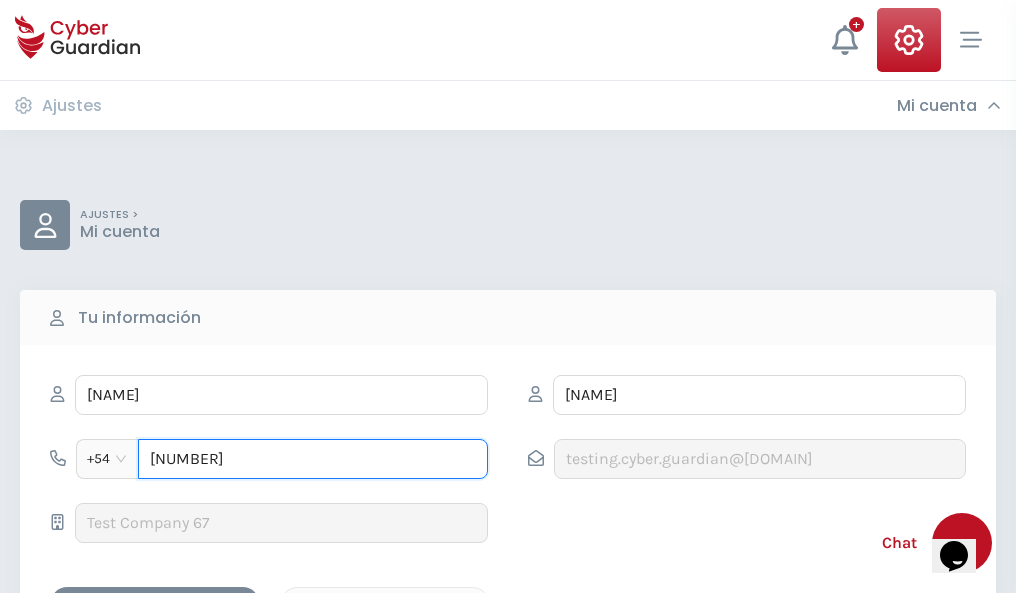 type on "4821010592" 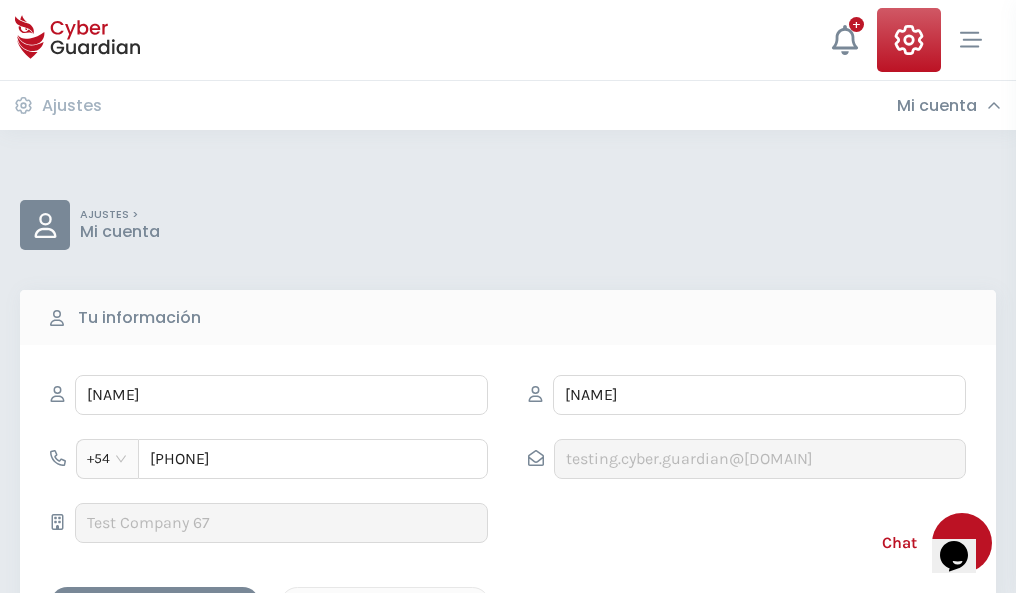 click on "Cancelar" at bounding box center (385, 604) 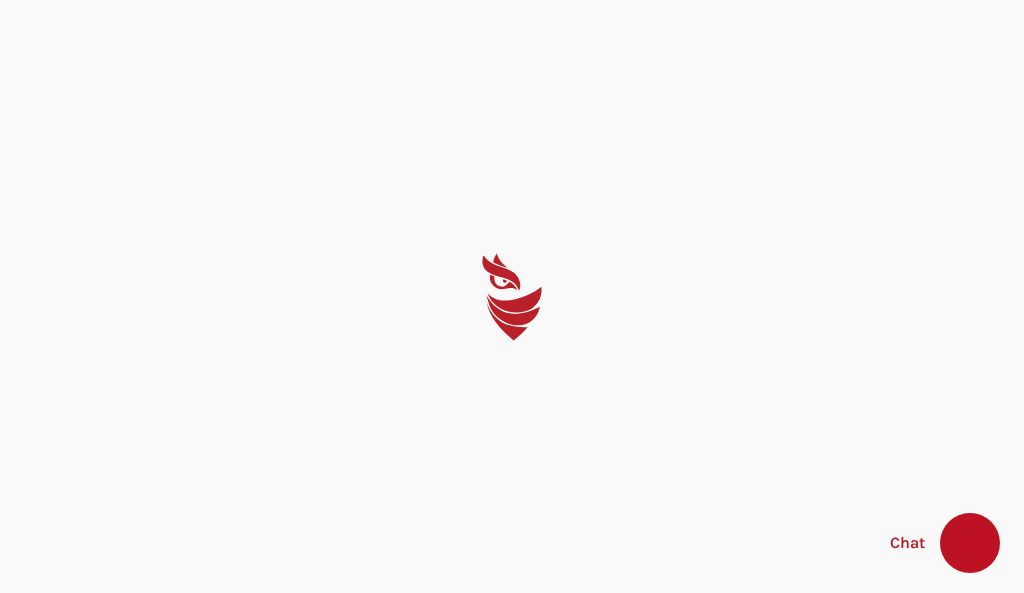 scroll, scrollTop: 0, scrollLeft: 0, axis: both 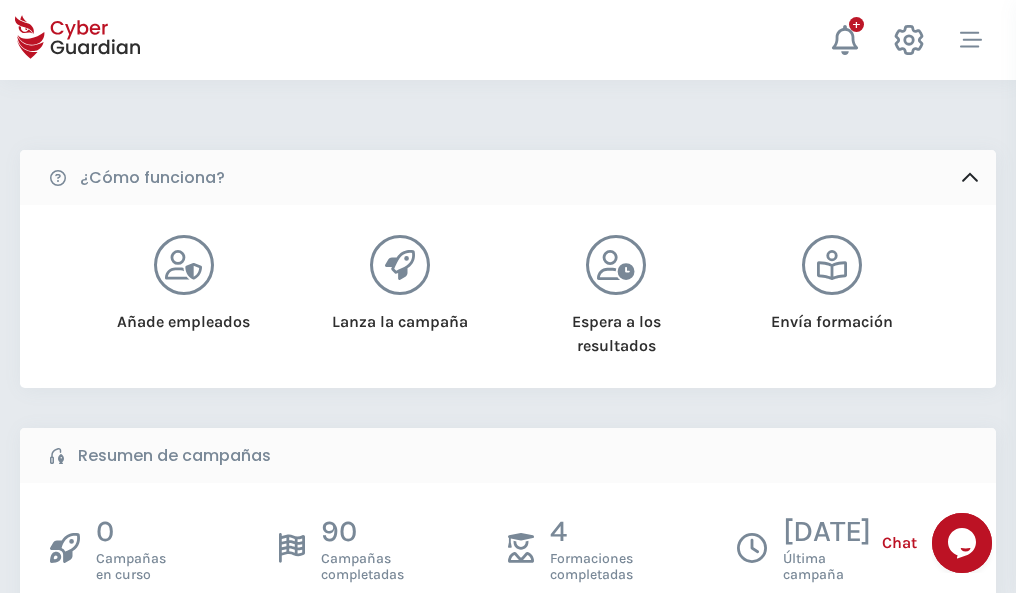 click on "Crear una campaña" at bounding box center (155, 645) 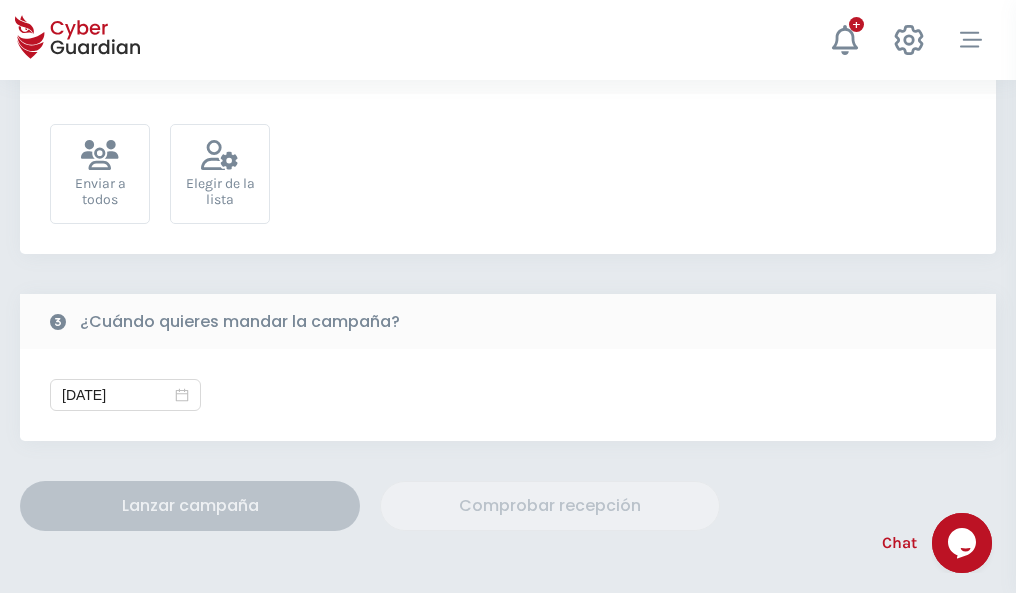 scroll, scrollTop: 732, scrollLeft: 0, axis: vertical 